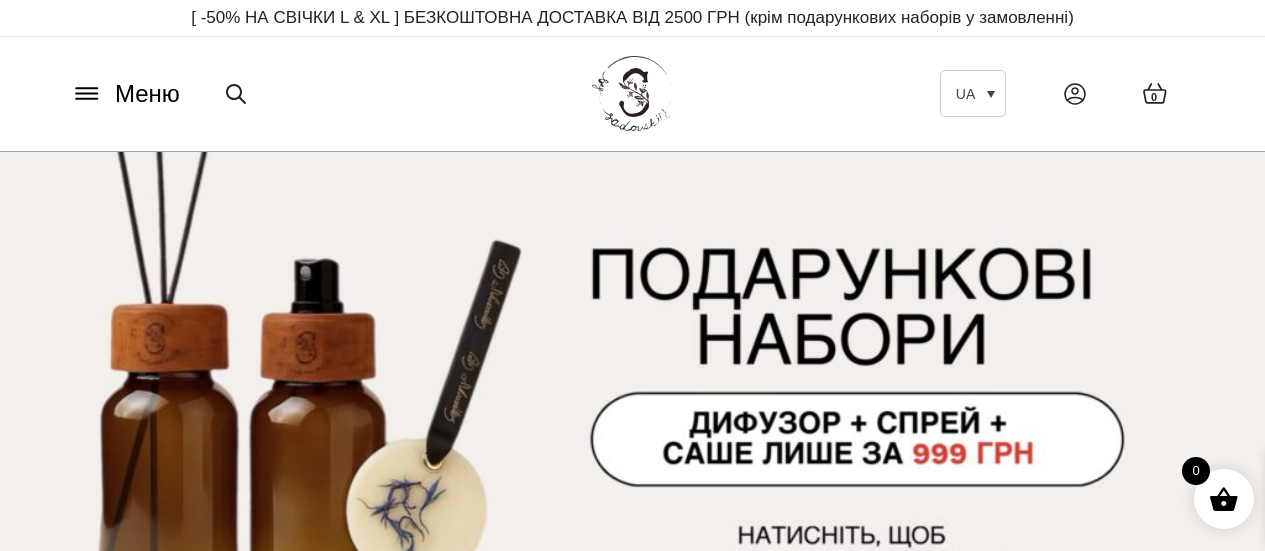 scroll, scrollTop: 0, scrollLeft: 0, axis: both 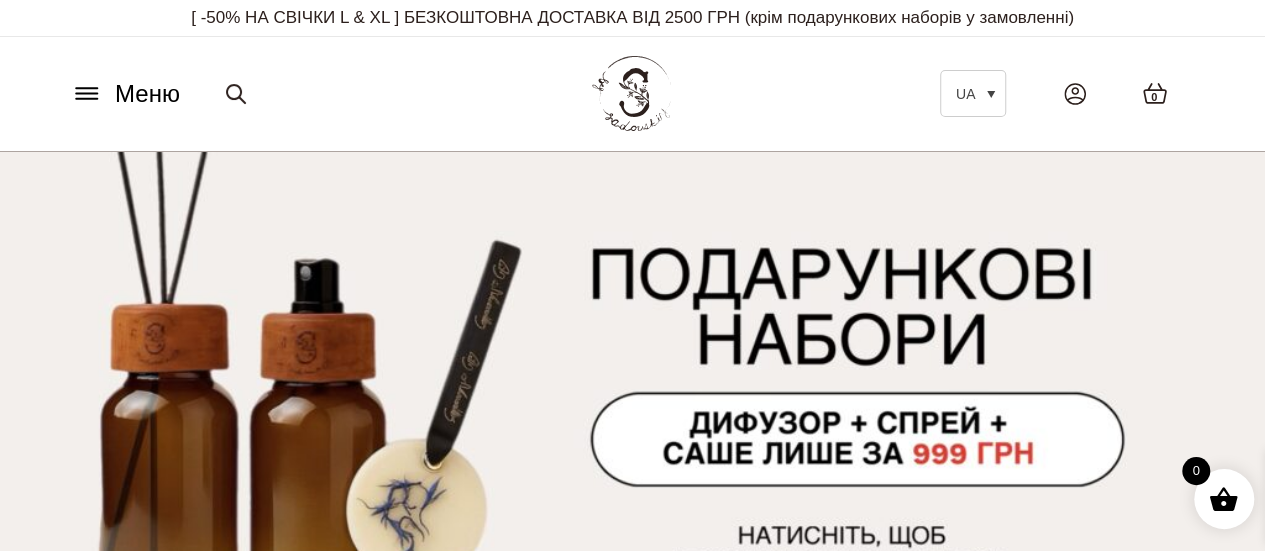 click 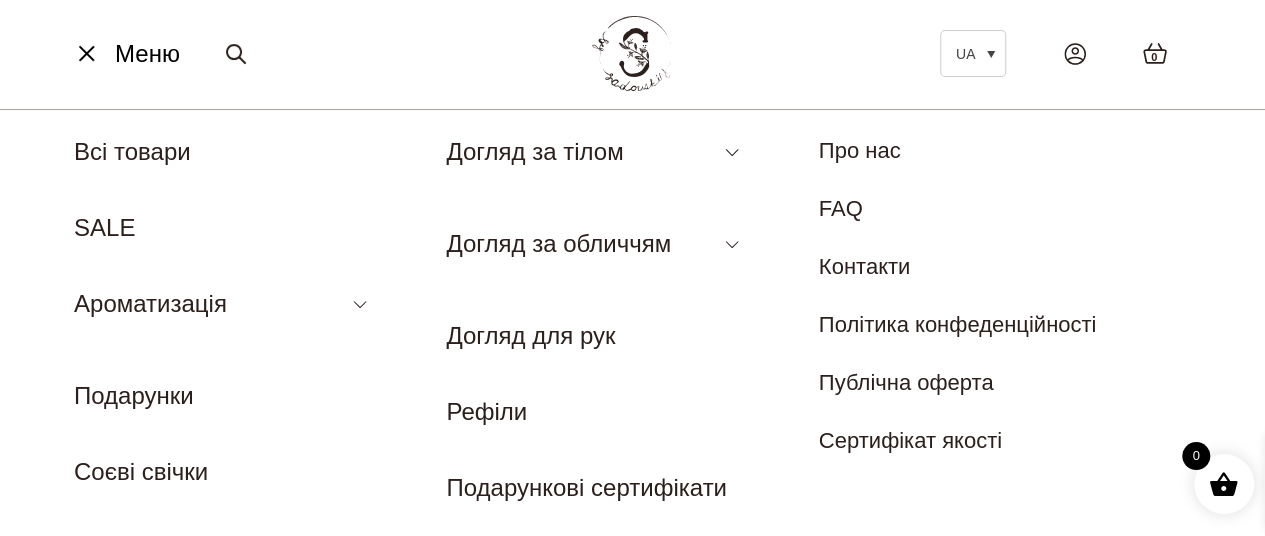 scroll, scrollTop: 100, scrollLeft: 0, axis: vertical 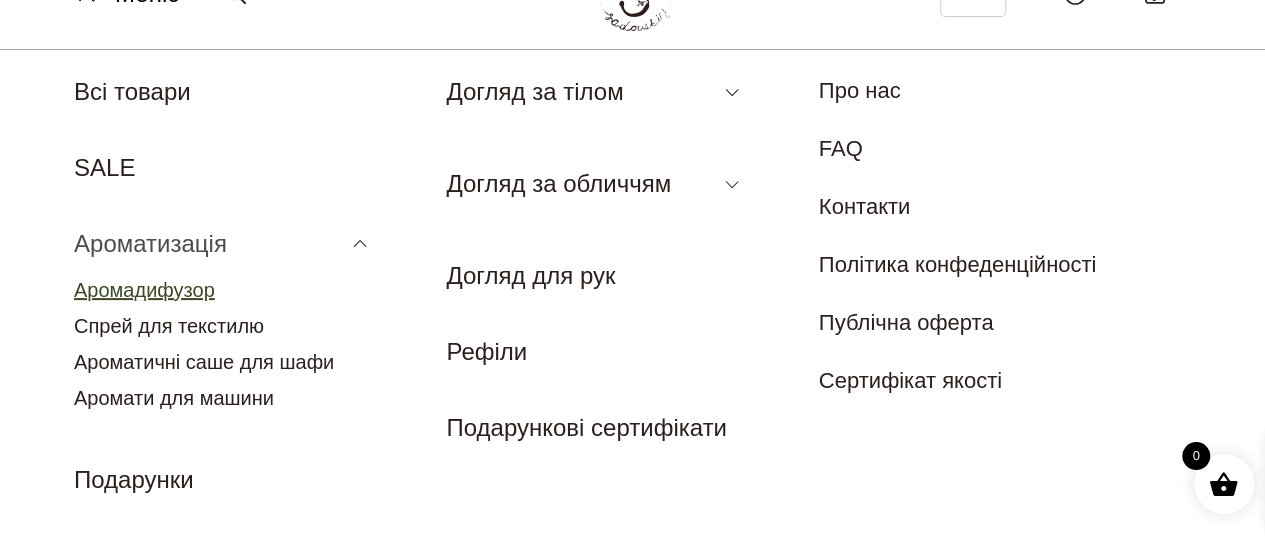click on "Аромадифузор" at bounding box center (144, 290) 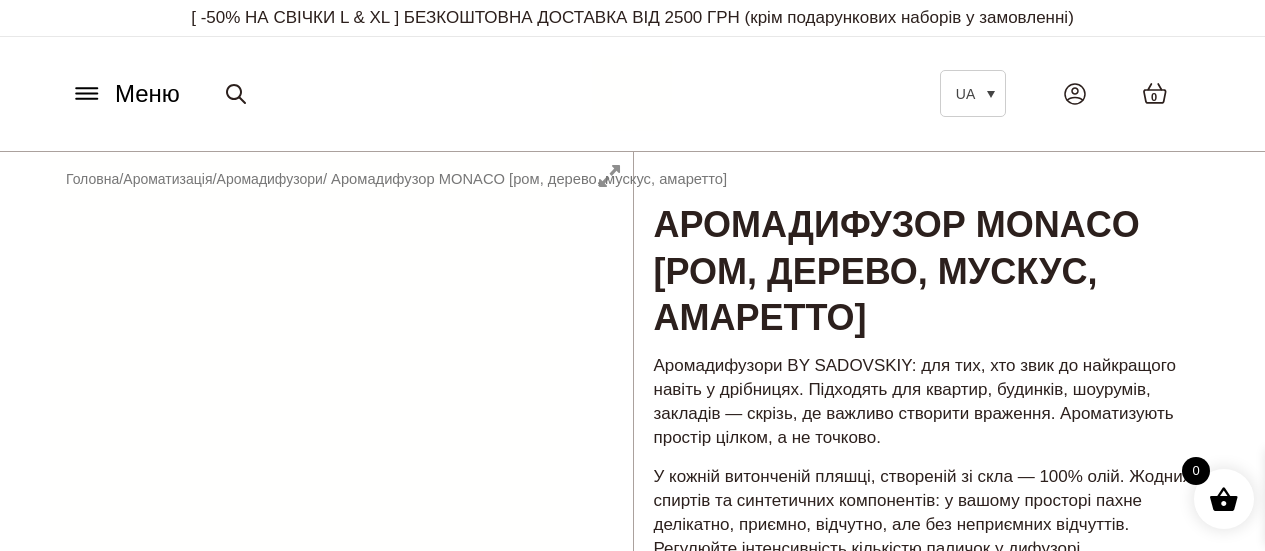 scroll, scrollTop: 0, scrollLeft: 0, axis: both 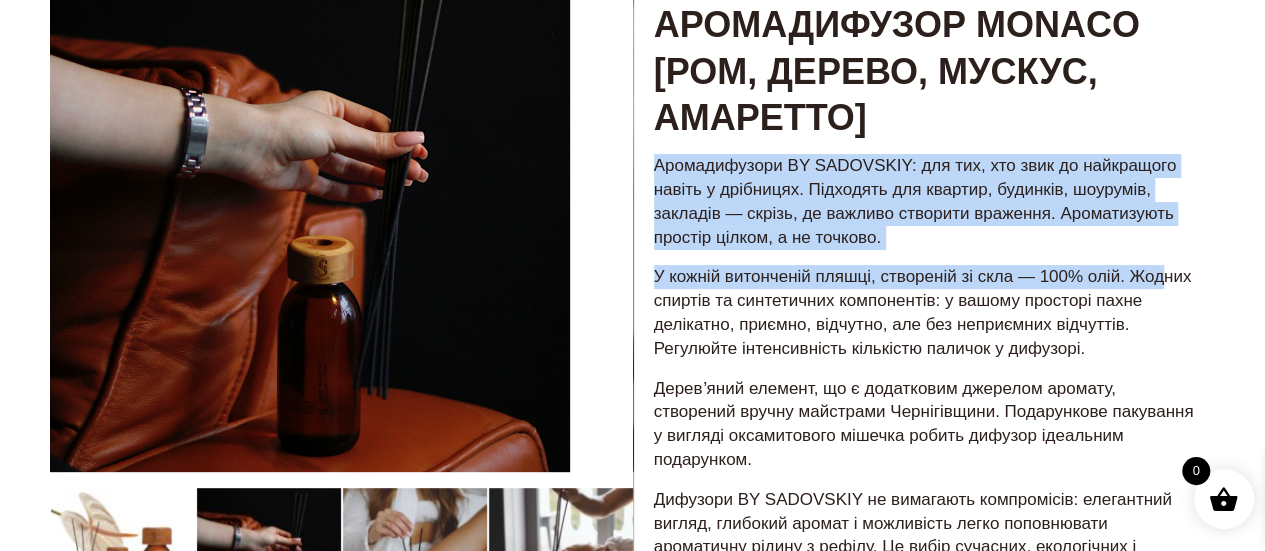 drag, startPoint x: 652, startPoint y: 169, endPoint x: 1158, endPoint y: 254, distance: 513.08966 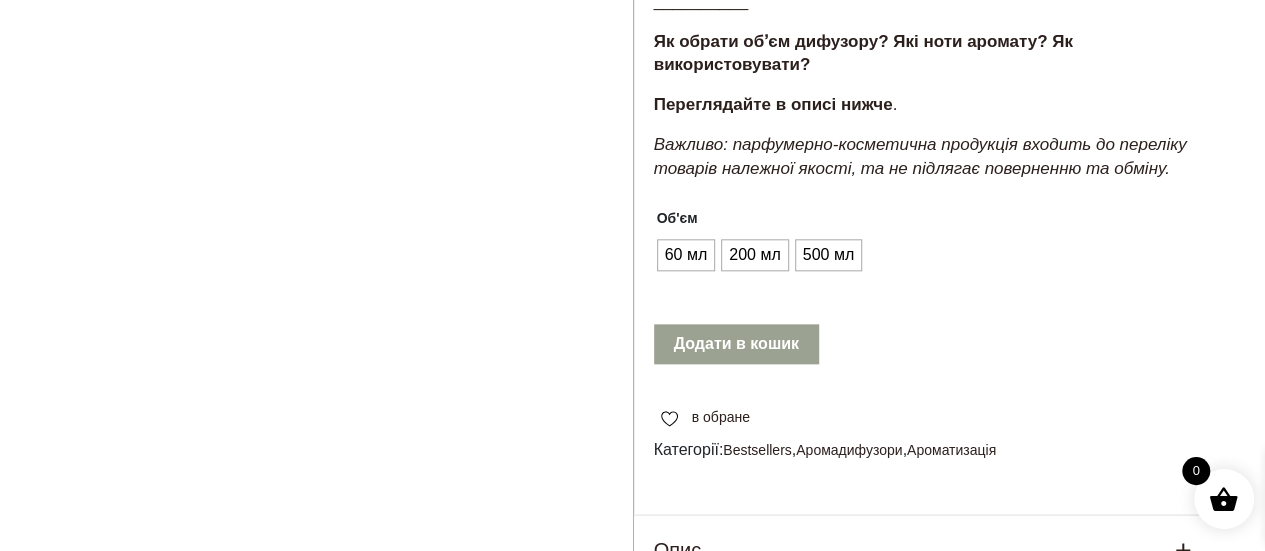 scroll, scrollTop: 1000, scrollLeft: 0, axis: vertical 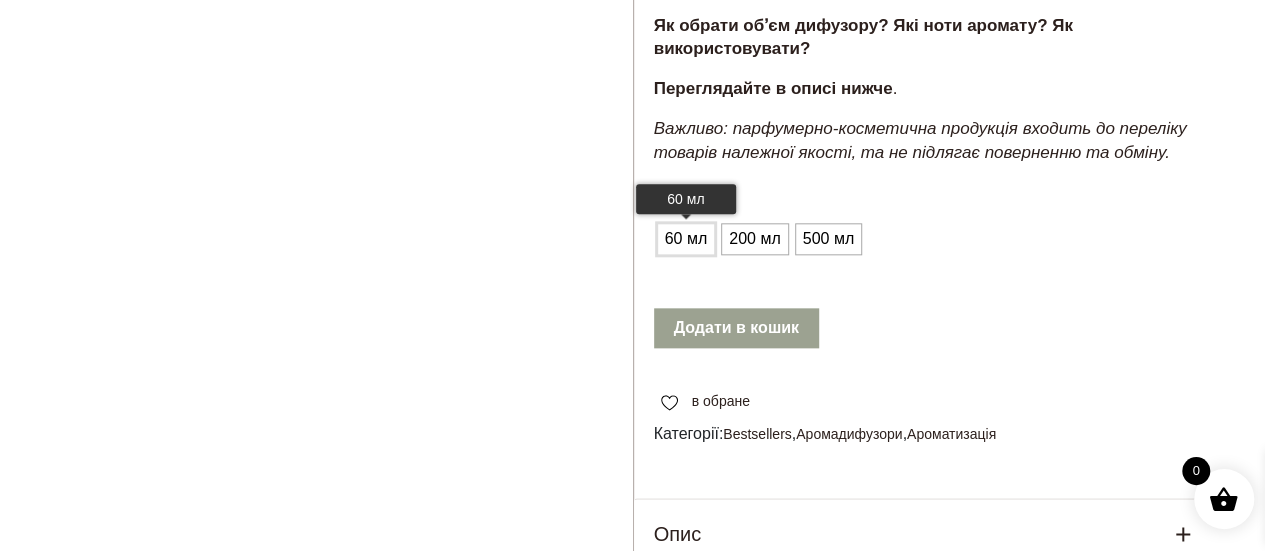 click on "60 мл" 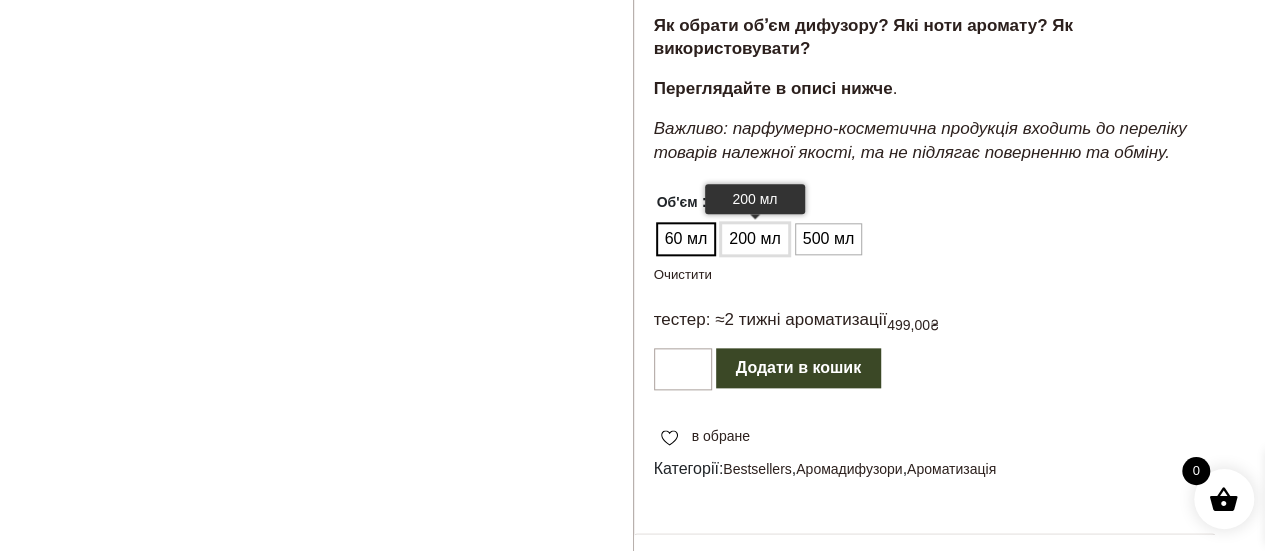 click on "200 мл" 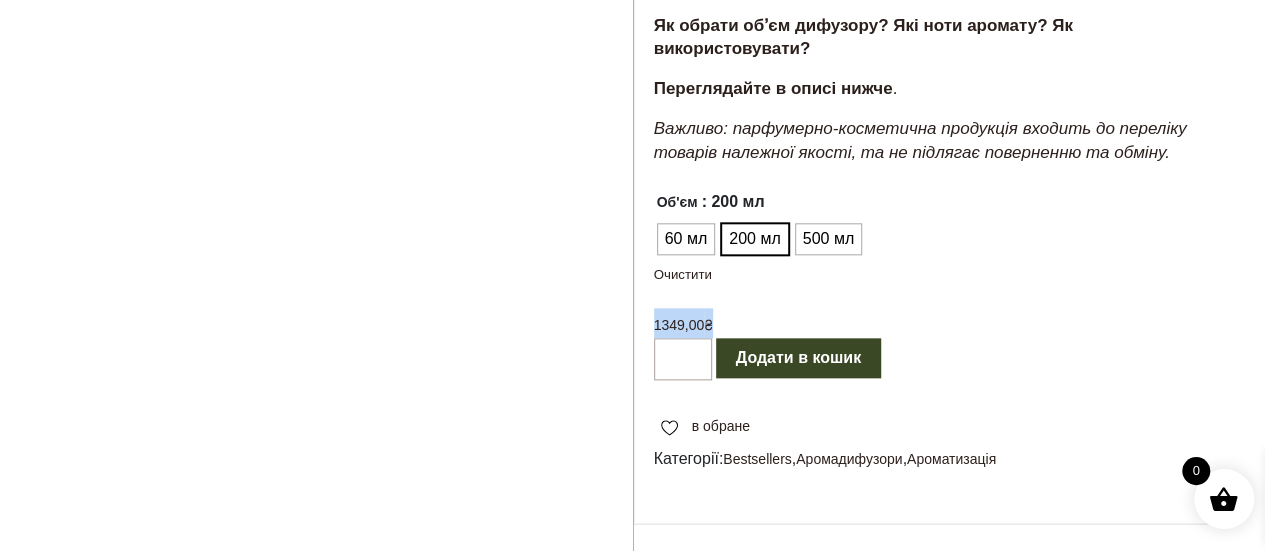 drag, startPoint x: 650, startPoint y: 321, endPoint x: 748, endPoint y: 331, distance: 98.50888 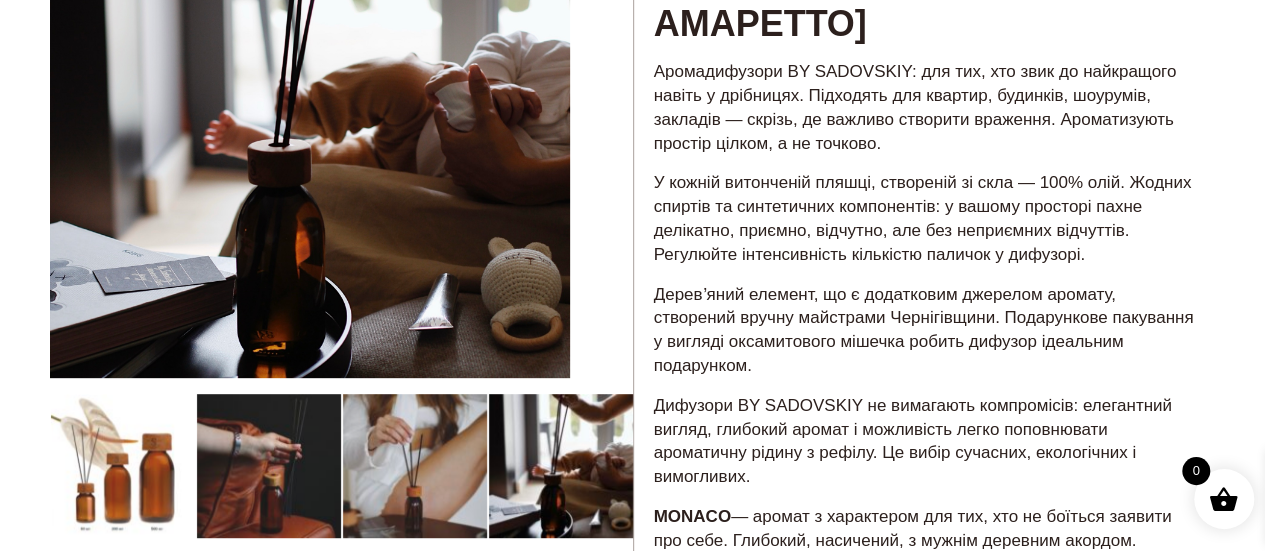 scroll, scrollTop: 300, scrollLeft: 0, axis: vertical 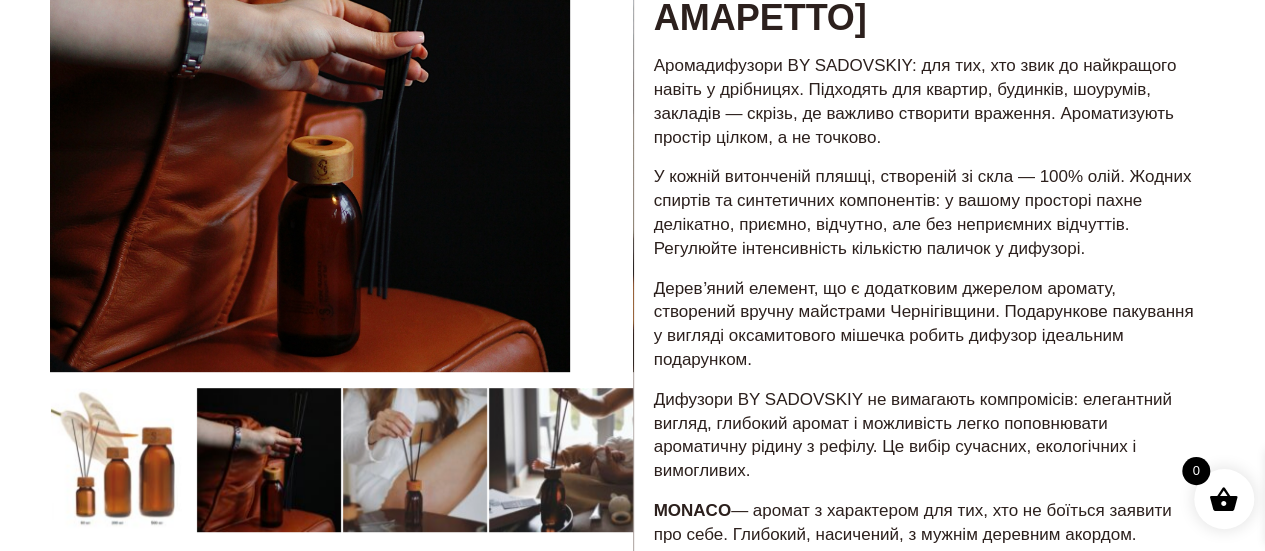 click at bounding box center (341, 644) 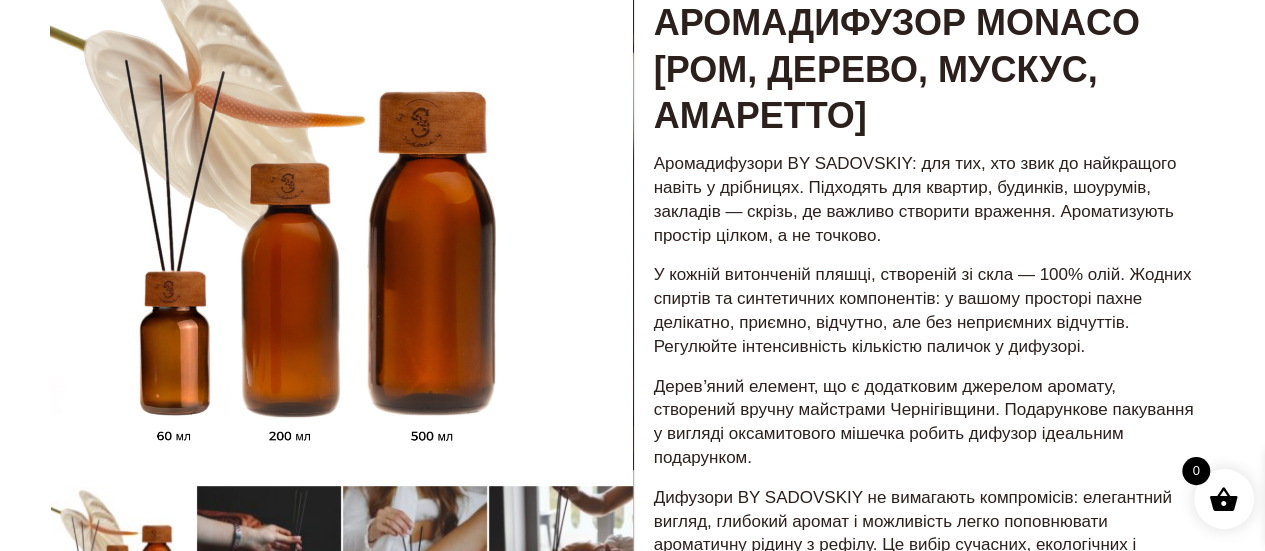 scroll, scrollTop: 200, scrollLeft: 0, axis: vertical 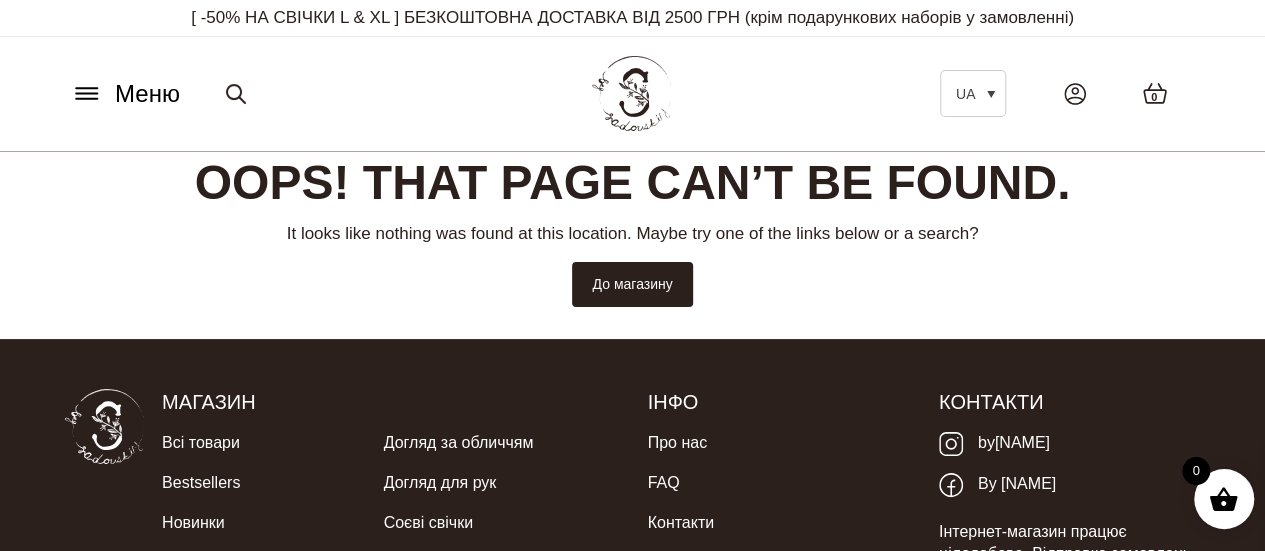 click 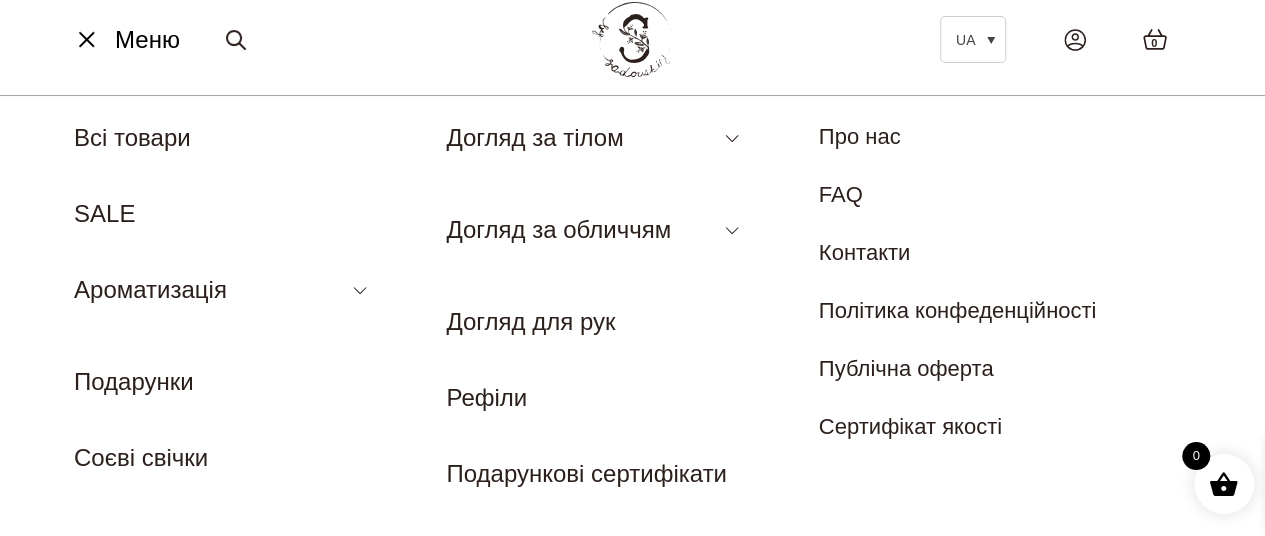 scroll, scrollTop: 100, scrollLeft: 0, axis: vertical 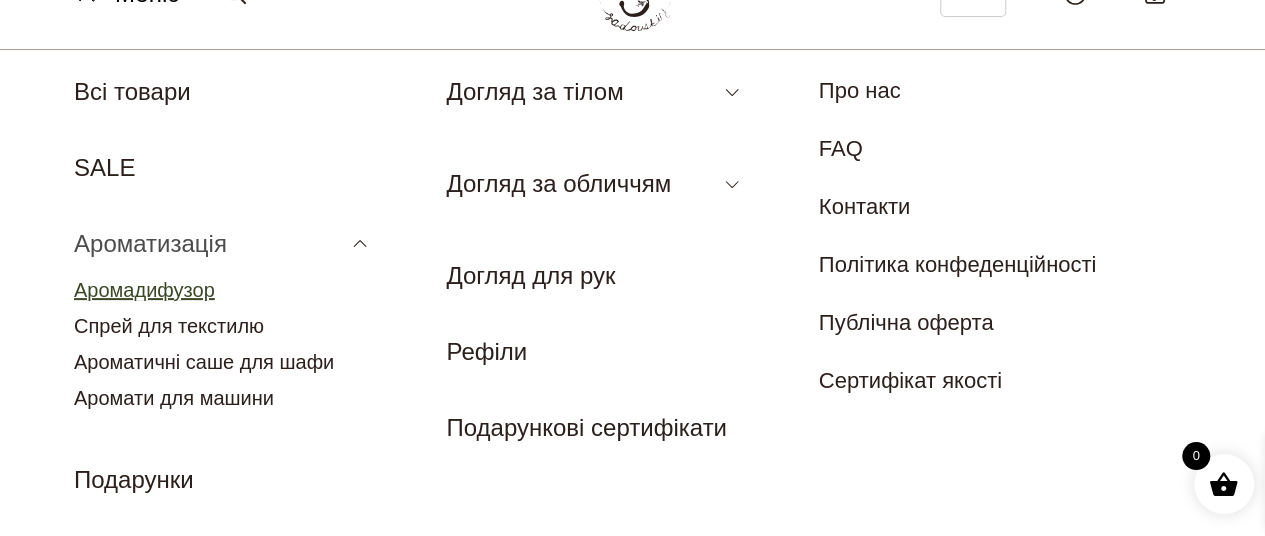 click on "Аромадифузор" at bounding box center [144, 290] 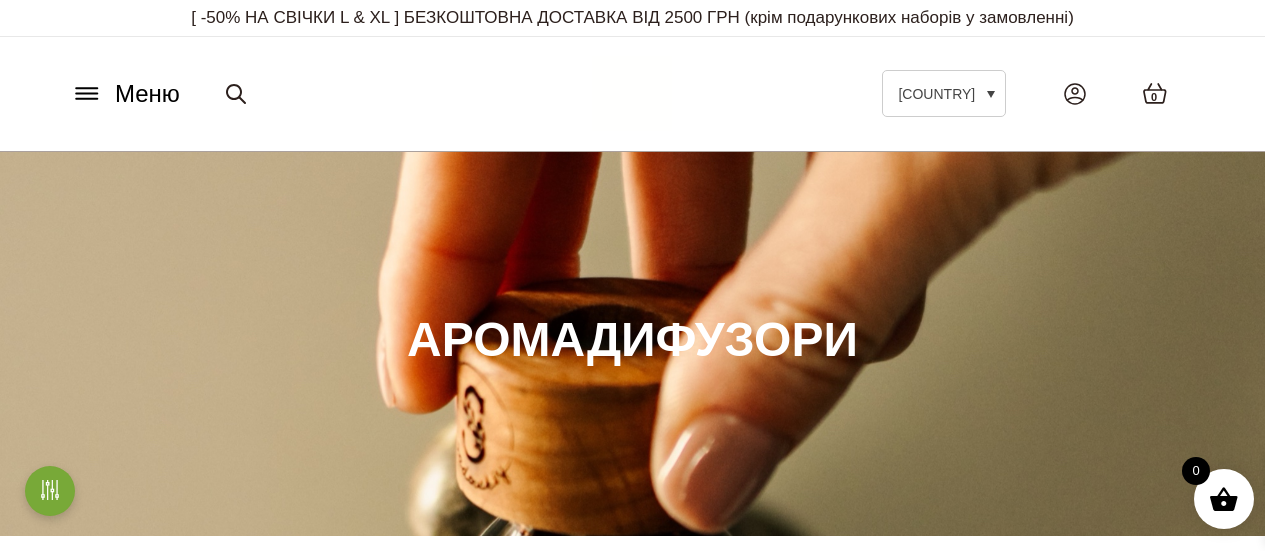 scroll, scrollTop: 0, scrollLeft: 0, axis: both 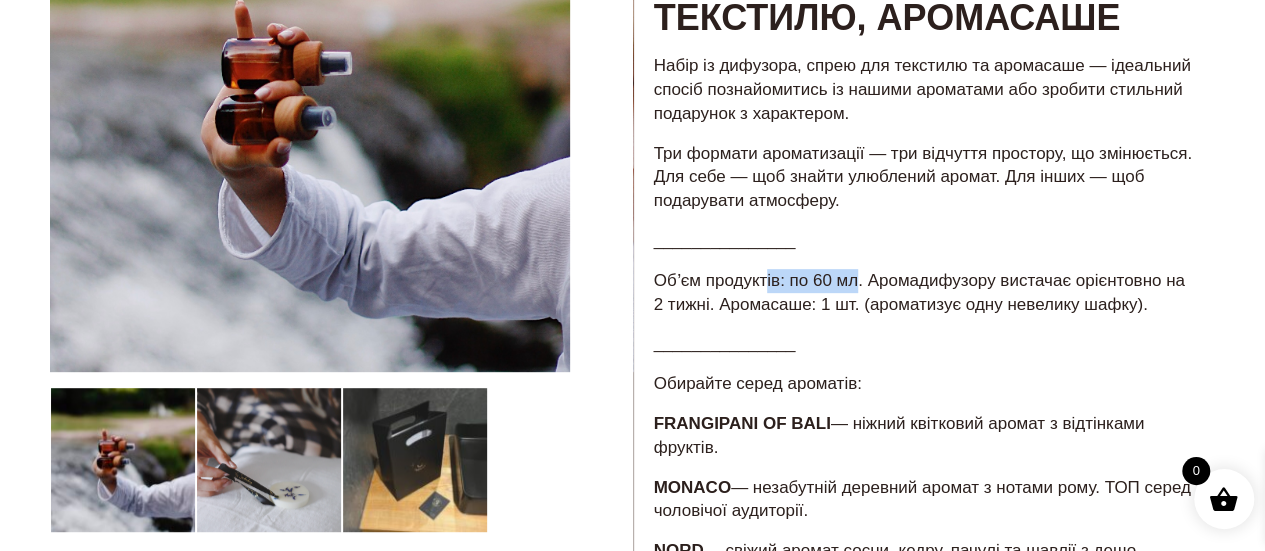 drag, startPoint x: 770, startPoint y: 329, endPoint x: 854, endPoint y: 332, distance: 84.05355 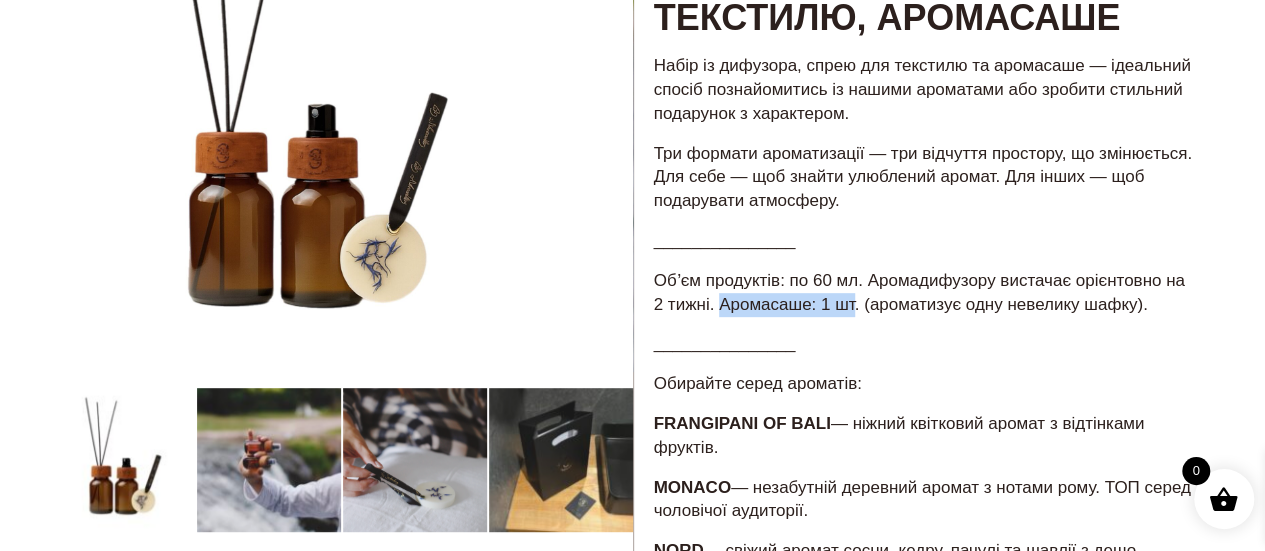 drag, startPoint x: 718, startPoint y: 354, endPoint x: 854, endPoint y: 357, distance: 136.03308 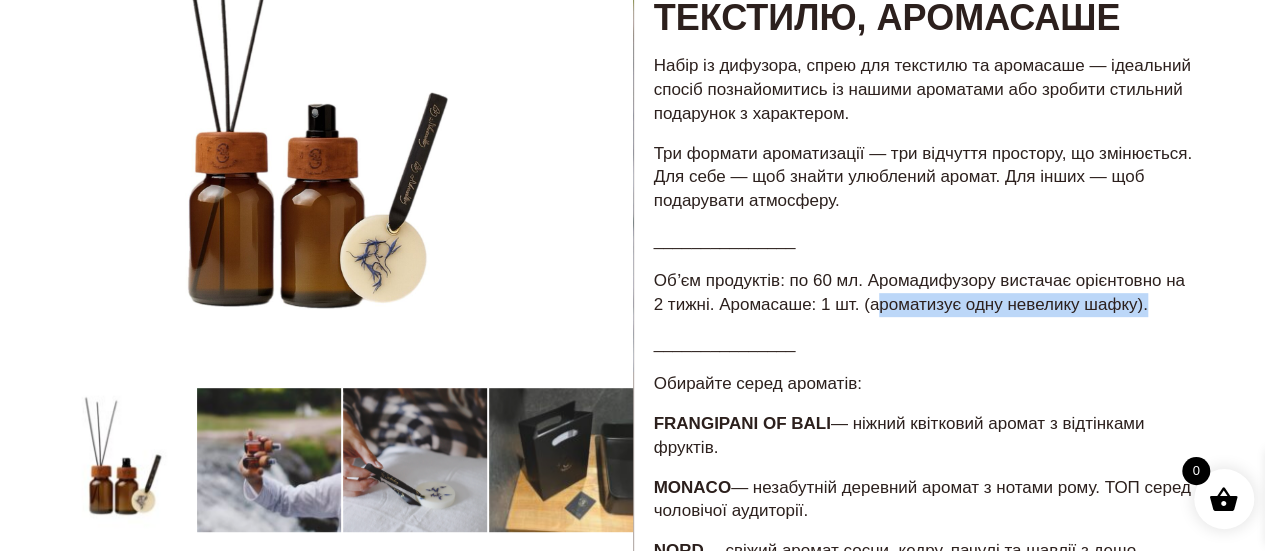 drag, startPoint x: 880, startPoint y: 352, endPoint x: 1177, endPoint y: 362, distance: 297.1683 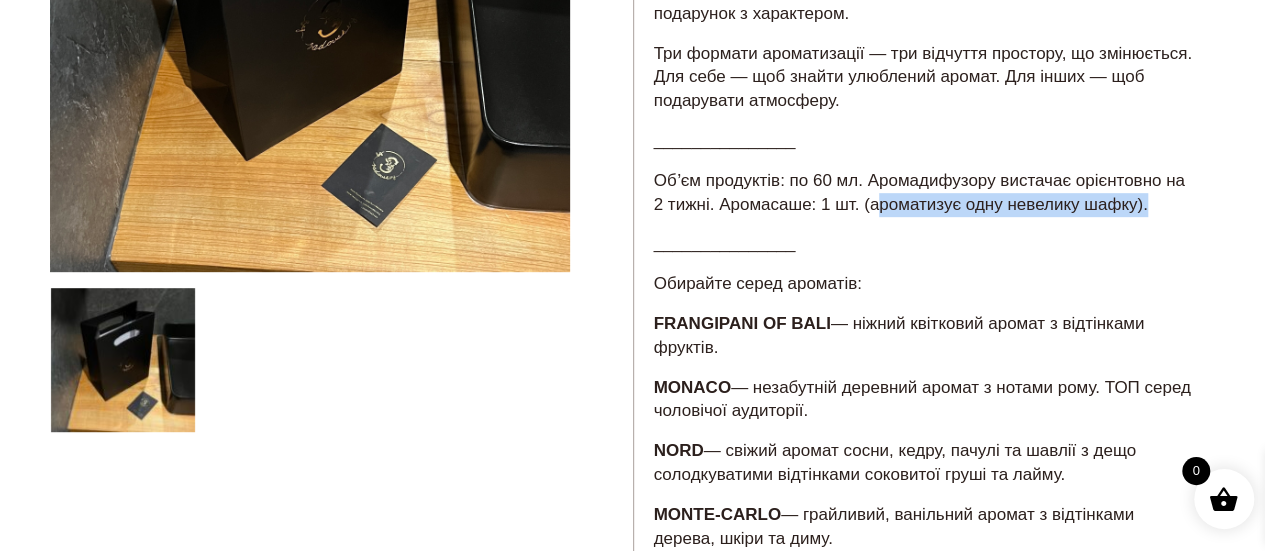 scroll, scrollTop: 500, scrollLeft: 0, axis: vertical 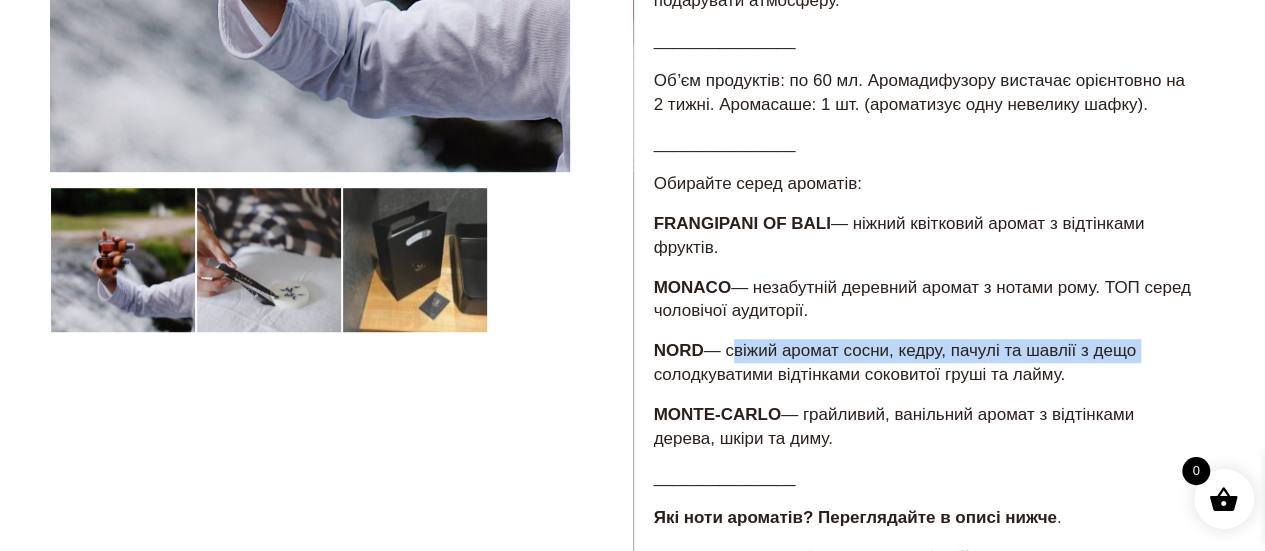 drag, startPoint x: 730, startPoint y: 402, endPoint x: 1142, endPoint y: 409, distance: 412.05945 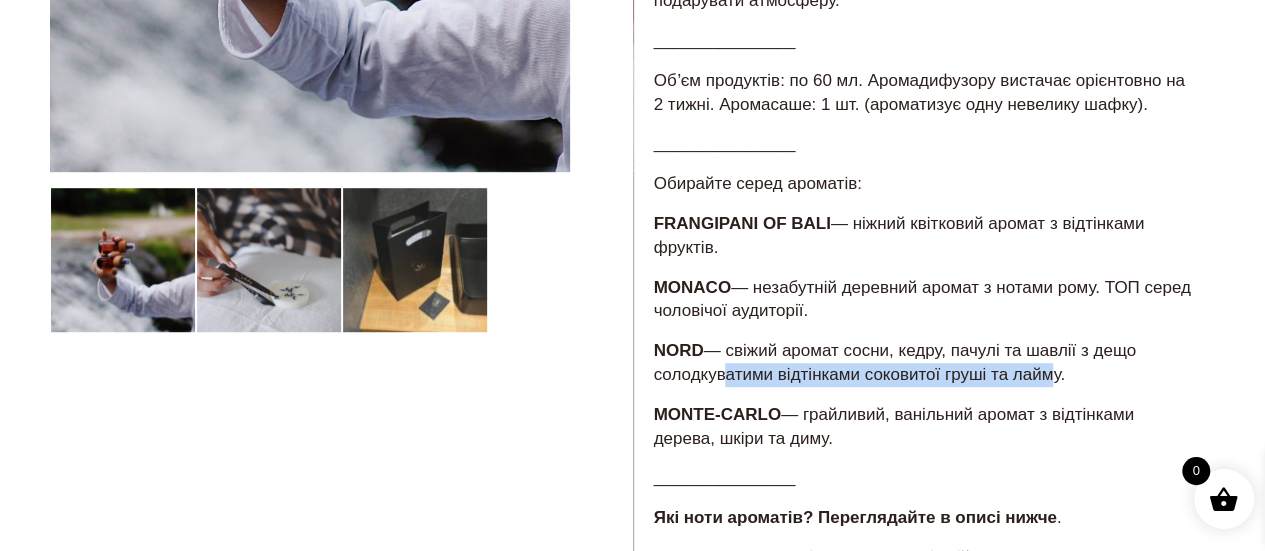 drag, startPoint x: 714, startPoint y: 420, endPoint x: 1065, endPoint y: 428, distance: 351.09116 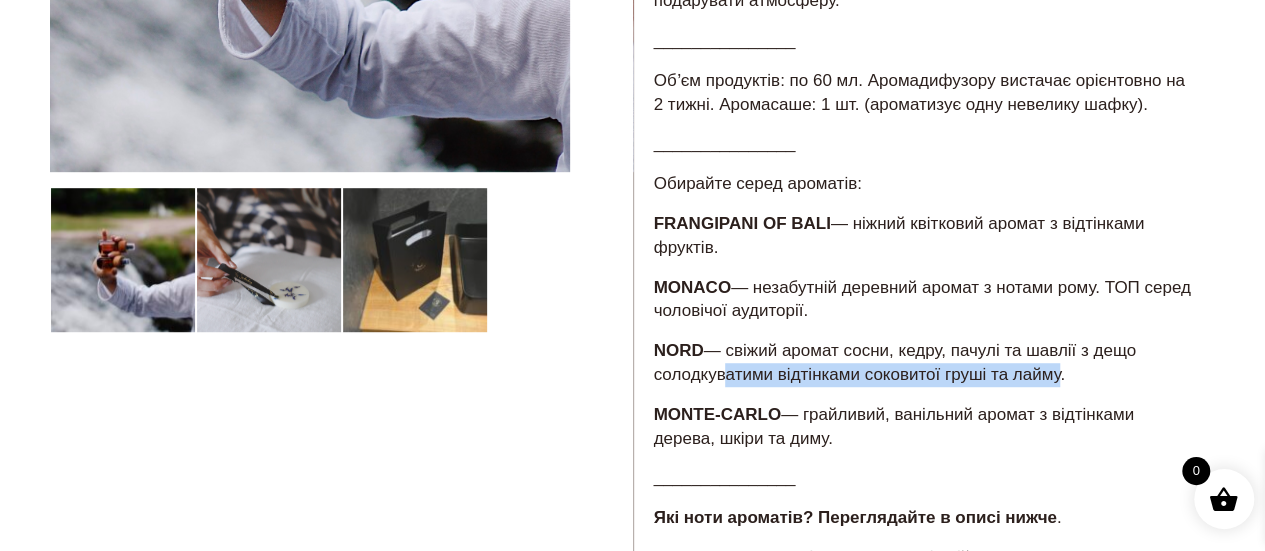 scroll, scrollTop: 600, scrollLeft: 0, axis: vertical 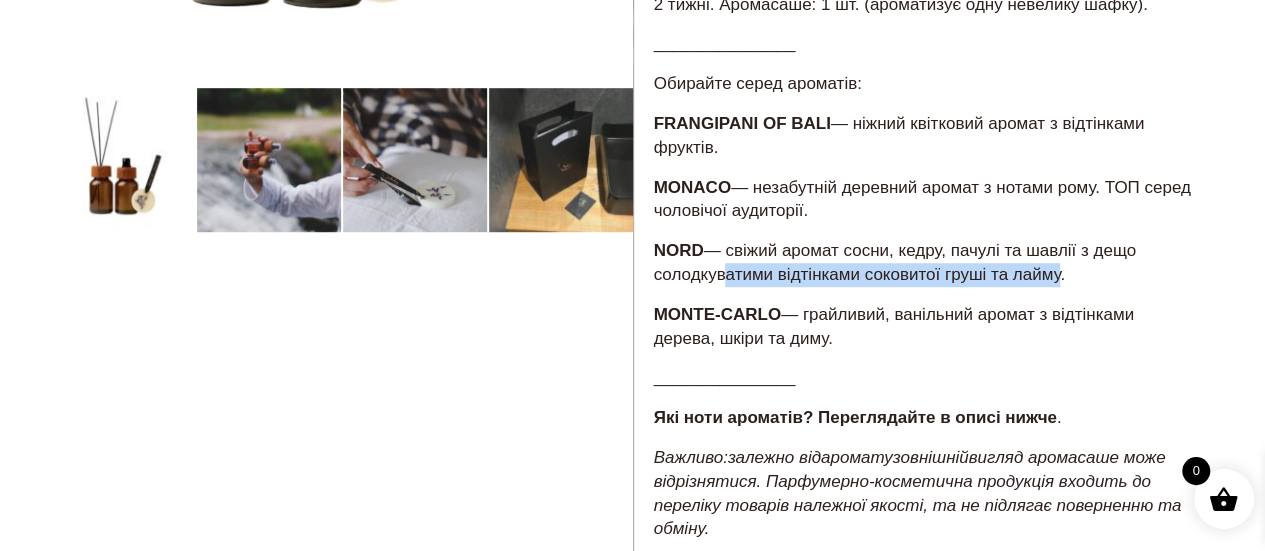 drag, startPoint x: 805, startPoint y: 361, endPoint x: 1018, endPoint y: 391, distance: 215.1023 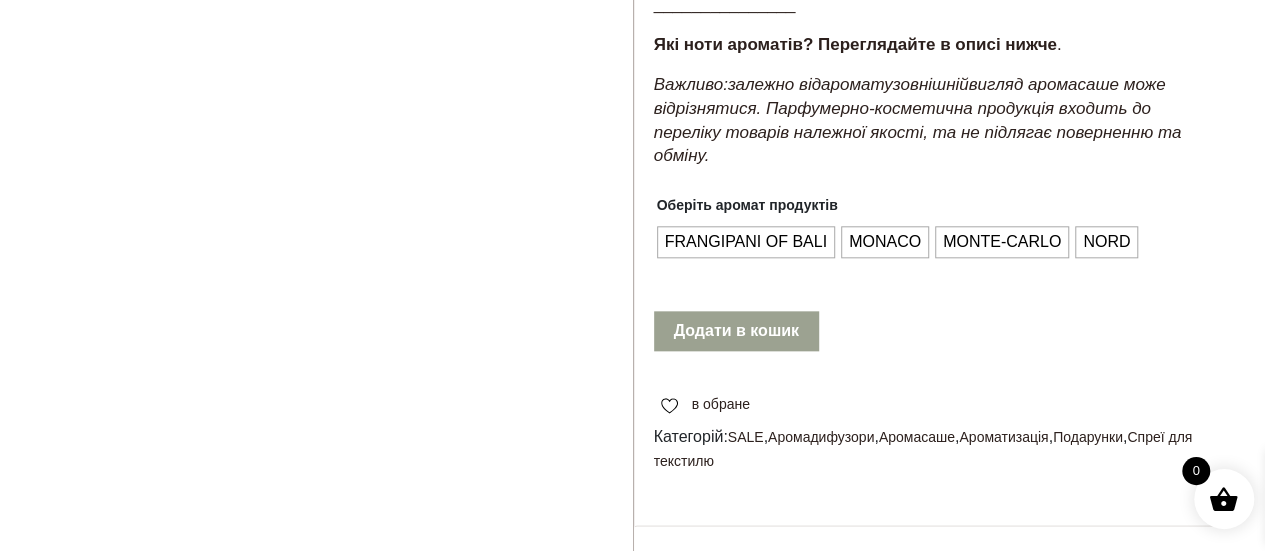 scroll, scrollTop: 1000, scrollLeft: 0, axis: vertical 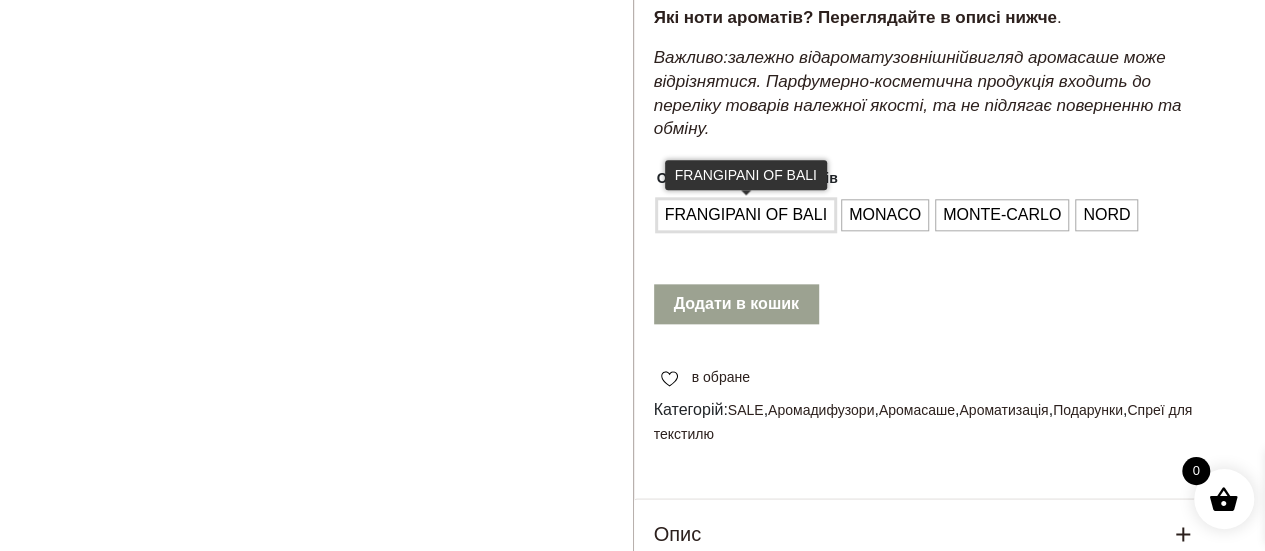 click on "FRANGIPANI OF BALI" at bounding box center (746, 215) 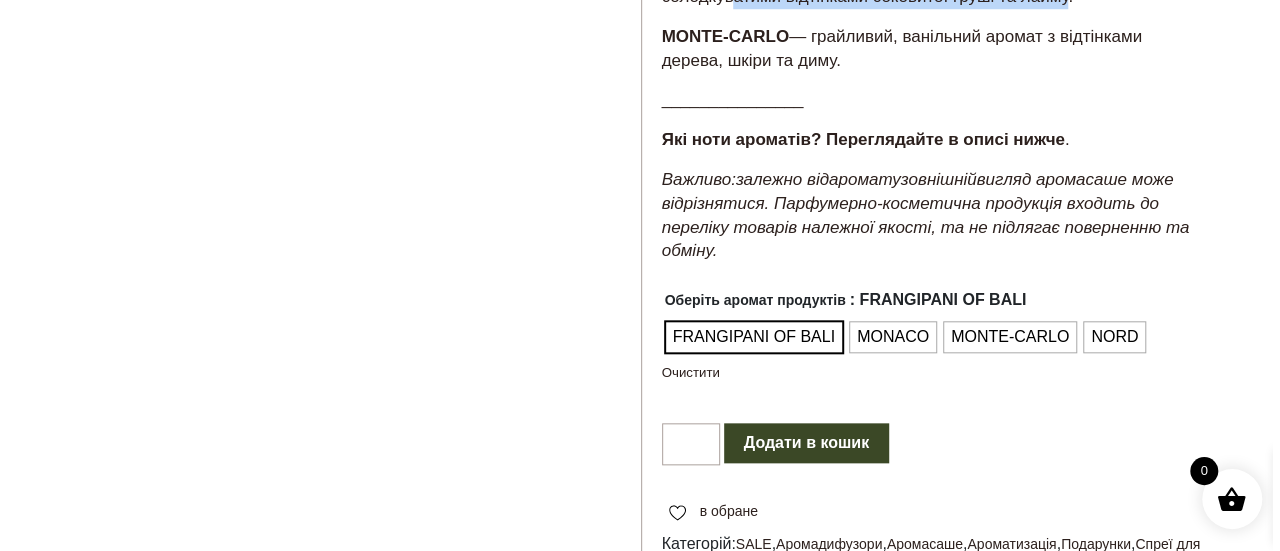 scroll, scrollTop: 1000, scrollLeft: 0, axis: vertical 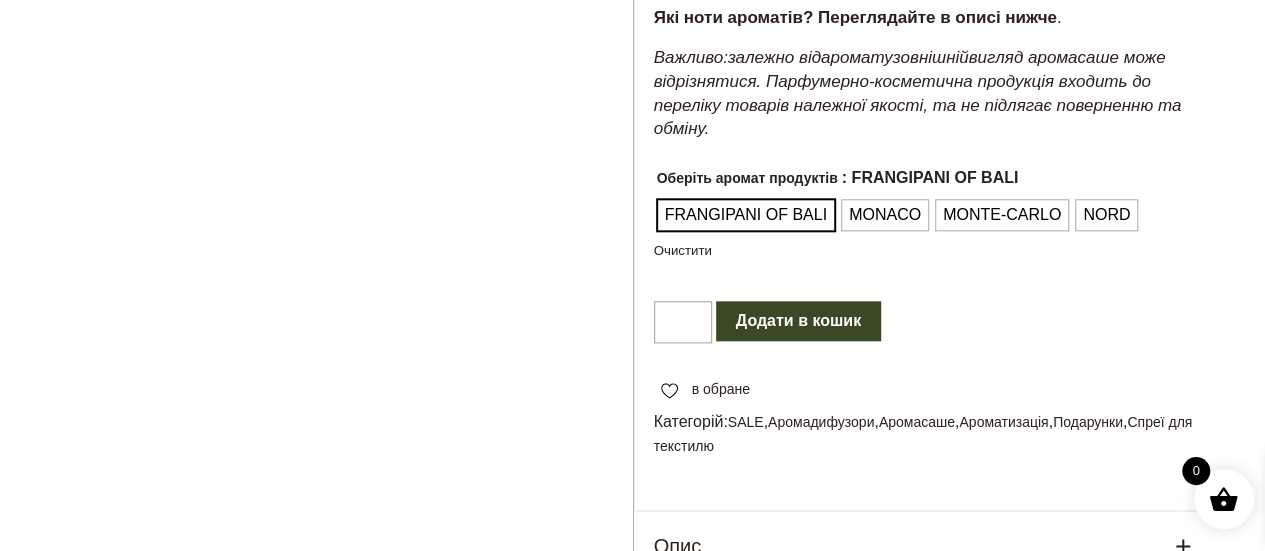 click on "Додати в кошик" at bounding box center (798, 321) 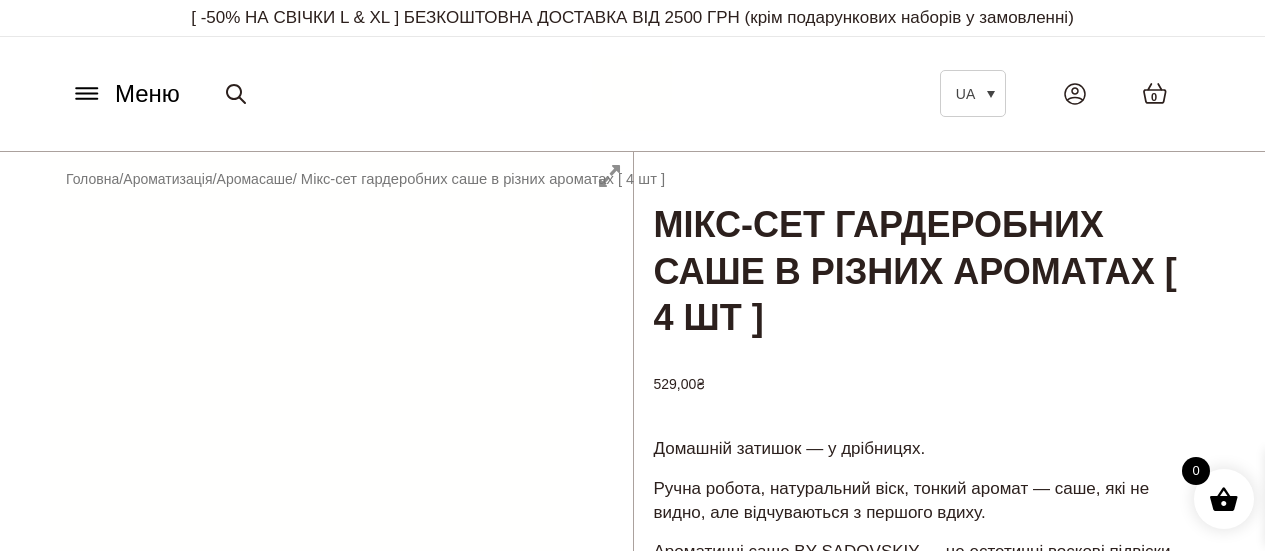 scroll, scrollTop: 0, scrollLeft: 0, axis: both 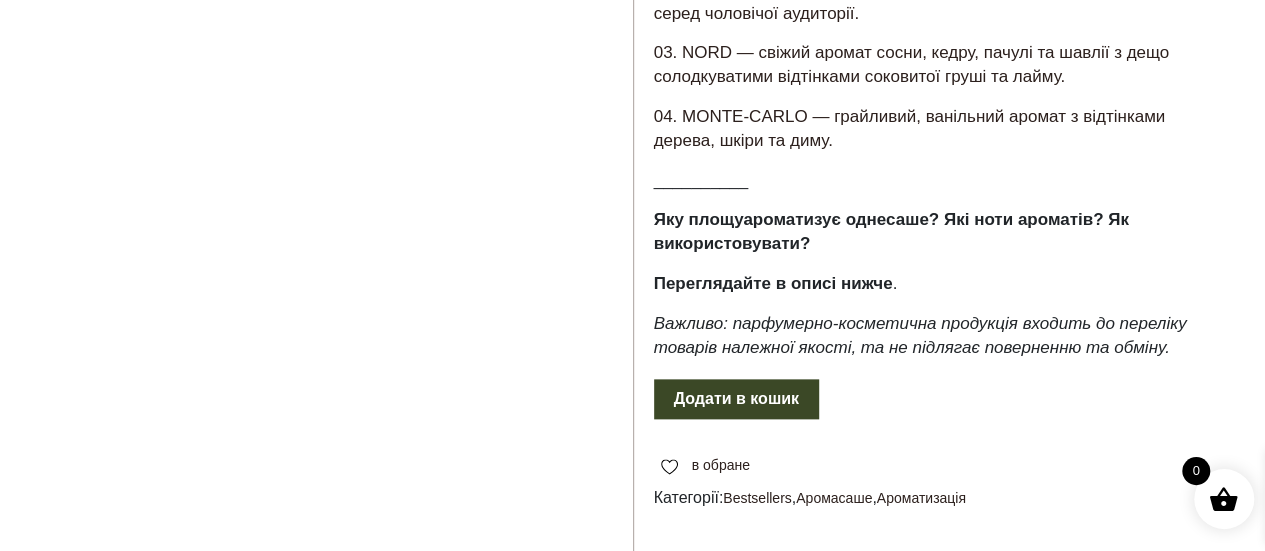 click on "Додати в кошик" at bounding box center [736, 399] 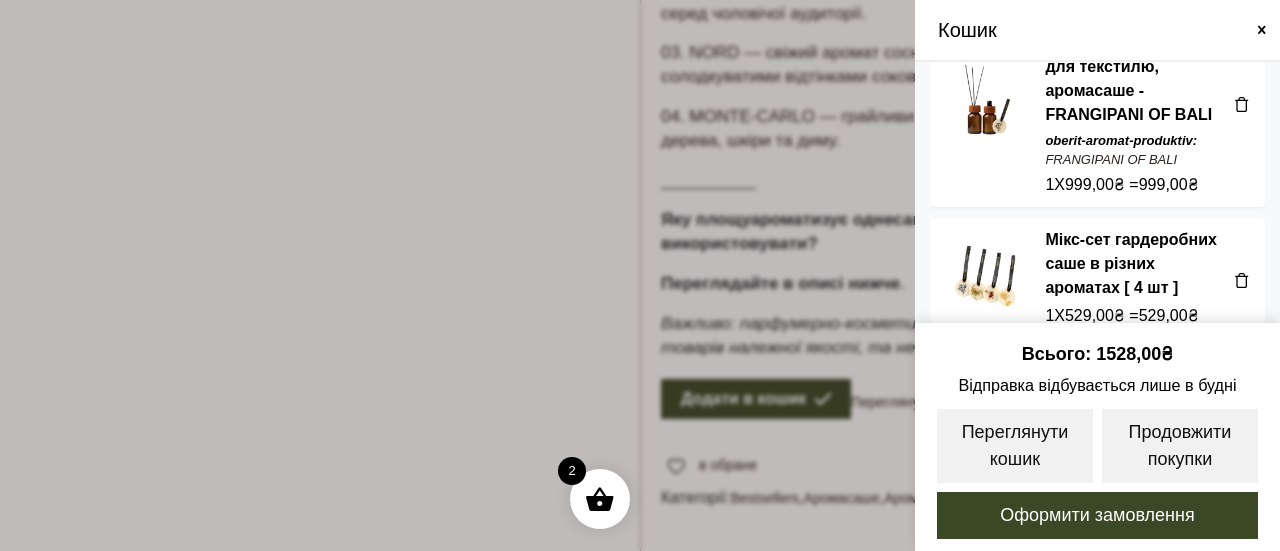 scroll, scrollTop: 100, scrollLeft: 0, axis: vertical 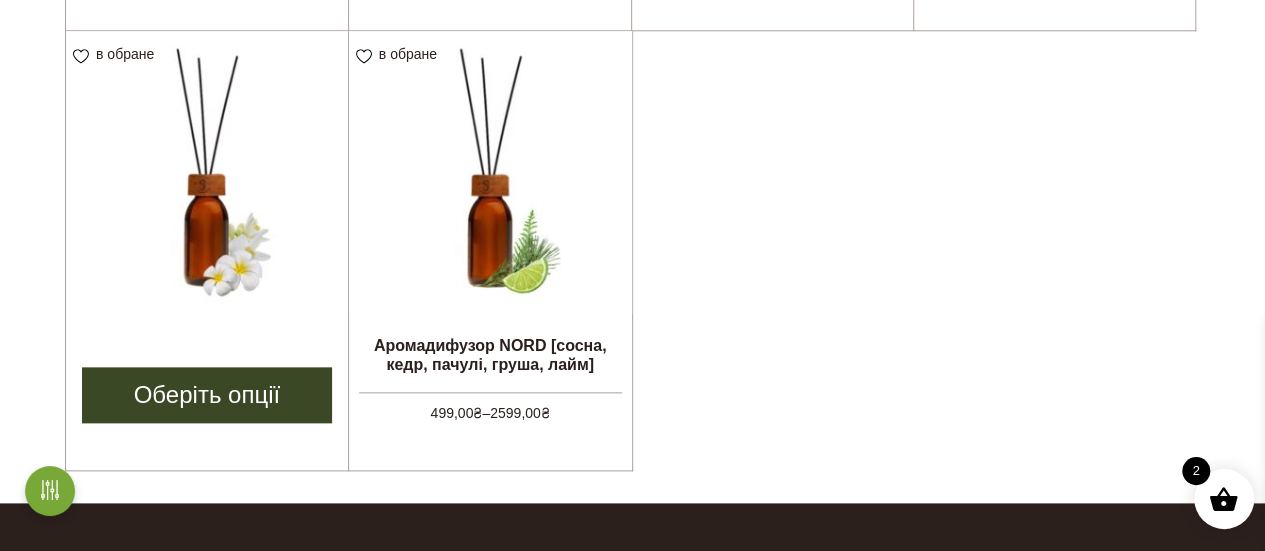 click on "Оберіть опції" at bounding box center (207, 395) 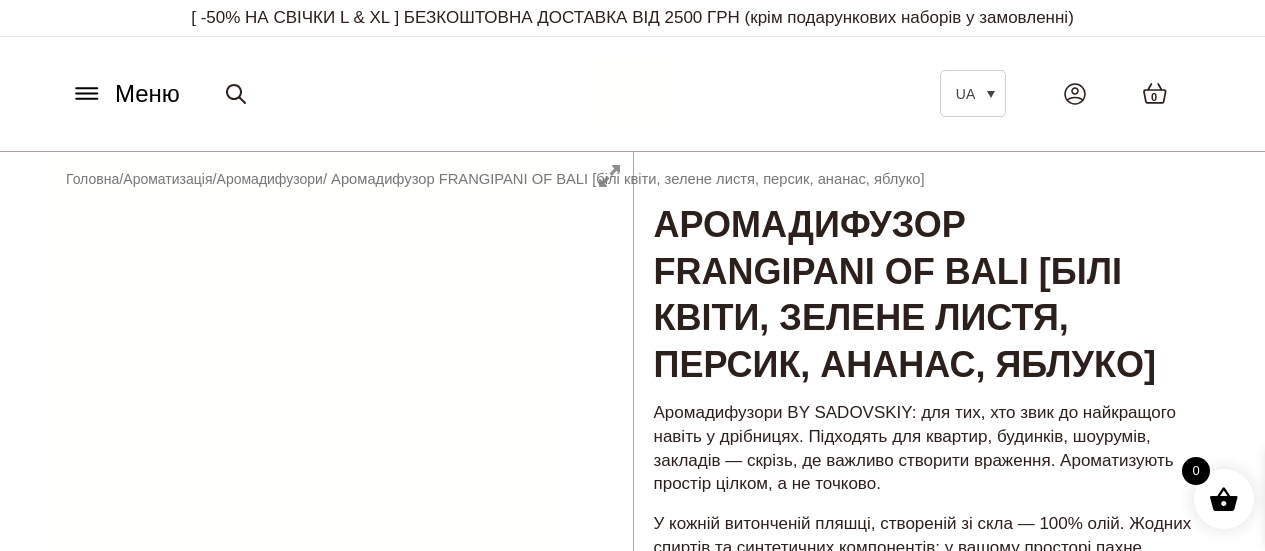 scroll, scrollTop: 0, scrollLeft: 0, axis: both 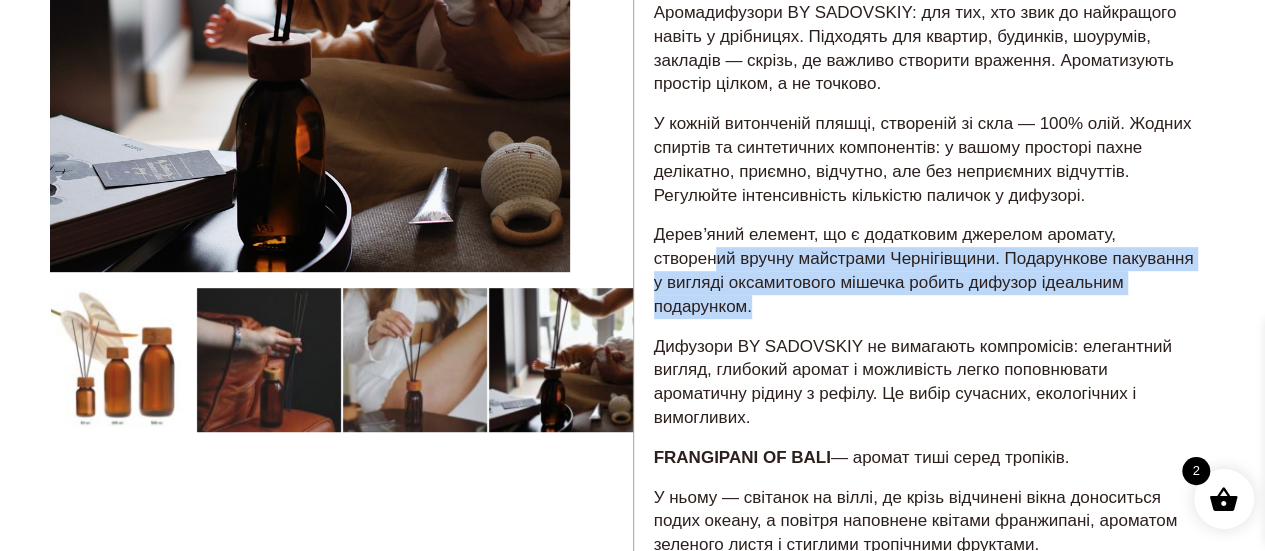 drag, startPoint x: 731, startPoint y: 304, endPoint x: 1120, endPoint y: 348, distance: 391.48053 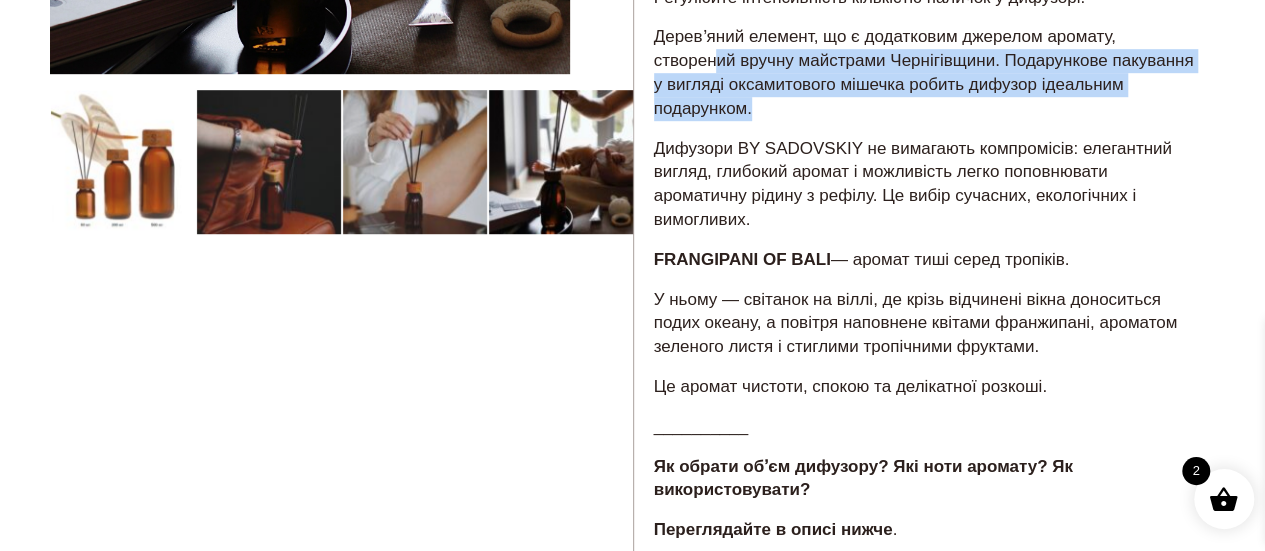scroll, scrollTop: 600, scrollLeft: 0, axis: vertical 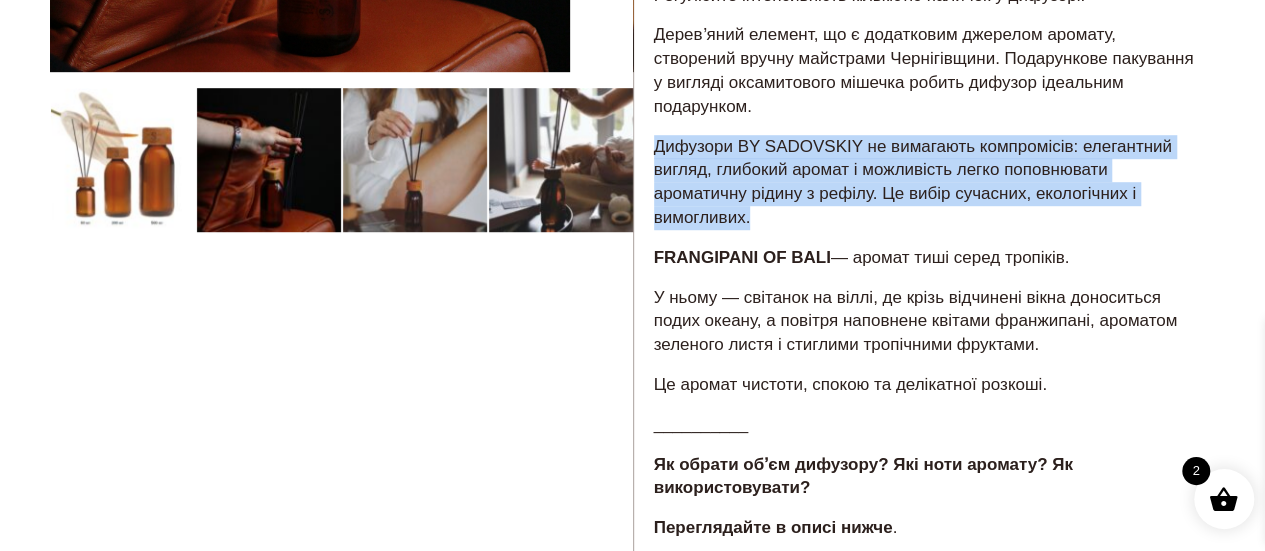 drag, startPoint x: 651, startPoint y: 183, endPoint x: 1121, endPoint y: 262, distance: 476.5931 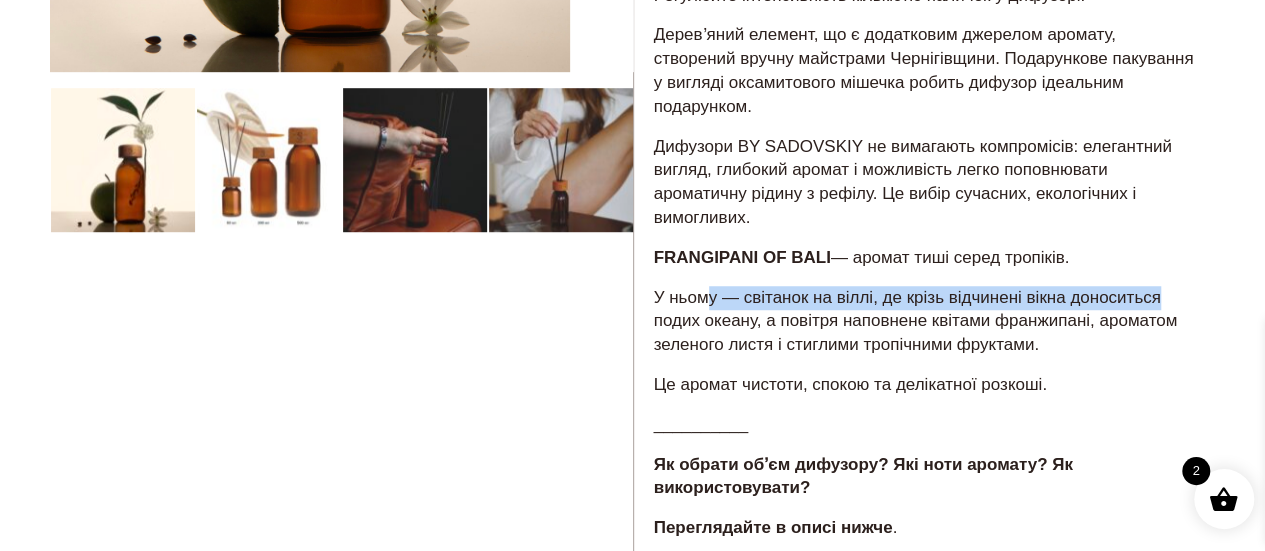 drag, startPoint x: 712, startPoint y: 339, endPoint x: 1160, endPoint y: 348, distance: 448.0904 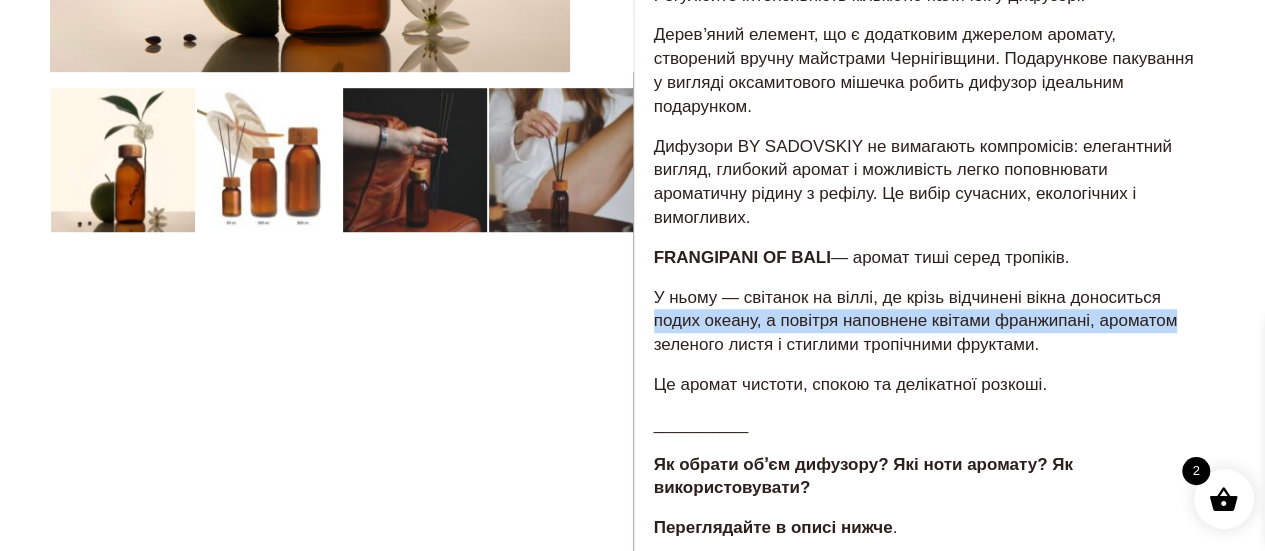 drag, startPoint x: 661, startPoint y: 368, endPoint x: 1215, endPoint y: 367, distance: 554.0009 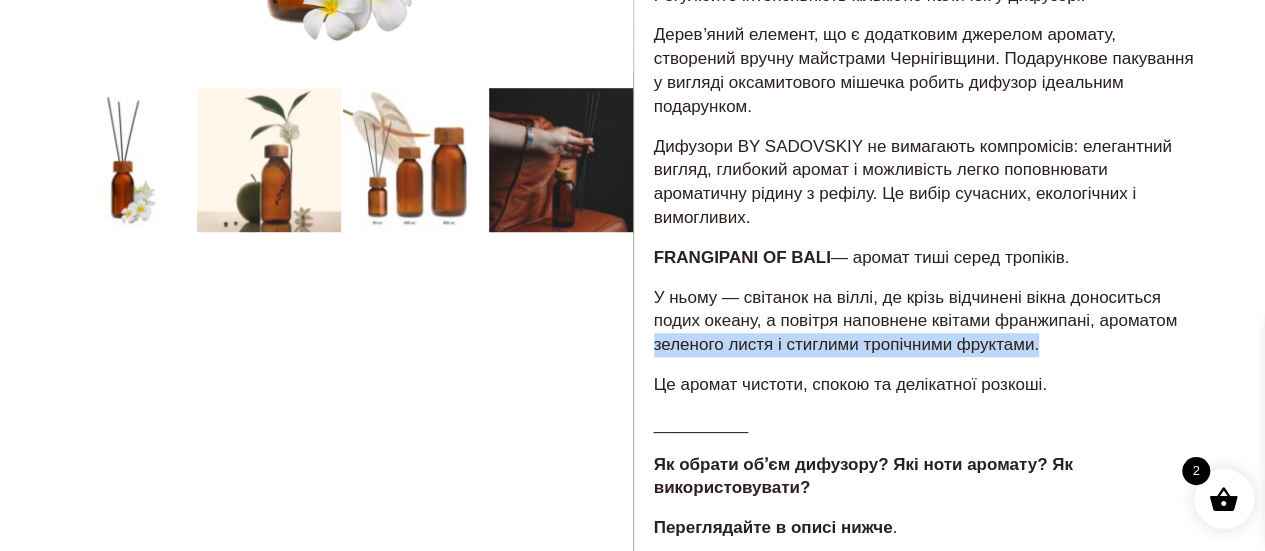 drag, startPoint x: 685, startPoint y: 401, endPoint x: 1038, endPoint y: 397, distance: 353.02267 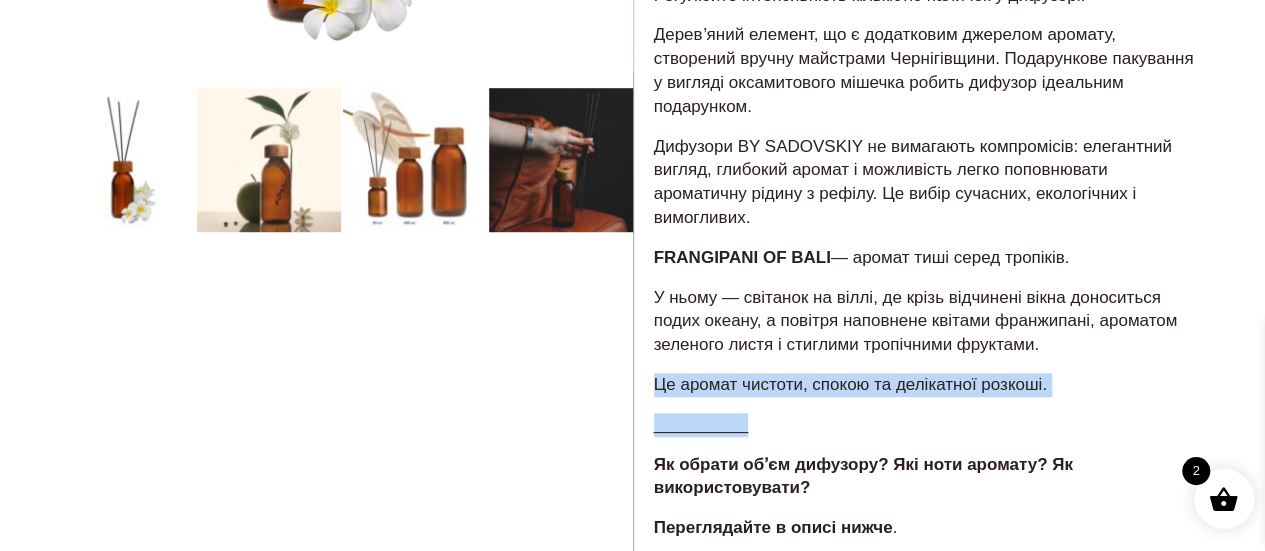 drag, startPoint x: 669, startPoint y: 436, endPoint x: 1156, endPoint y: 444, distance: 487.0657 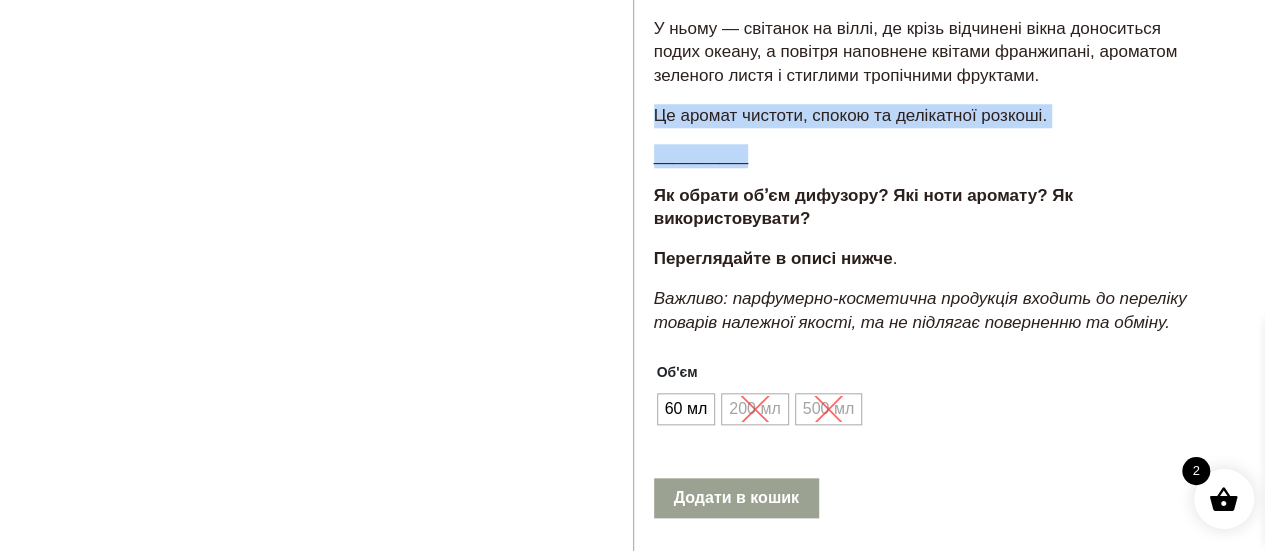 scroll, scrollTop: 900, scrollLeft: 0, axis: vertical 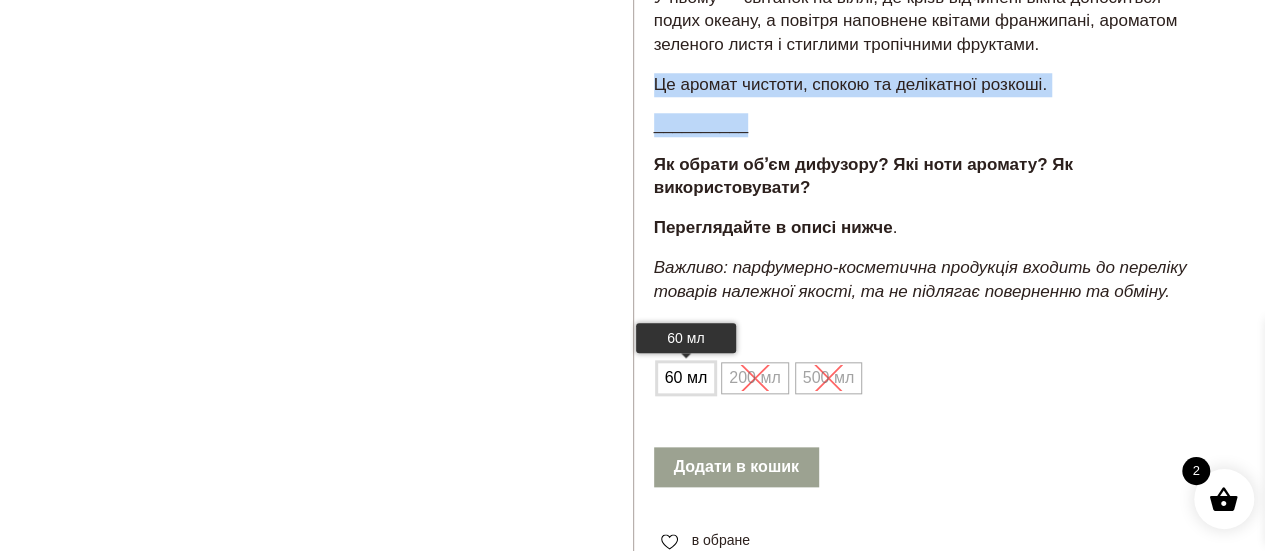 click on "60 мл" at bounding box center [686, 378] 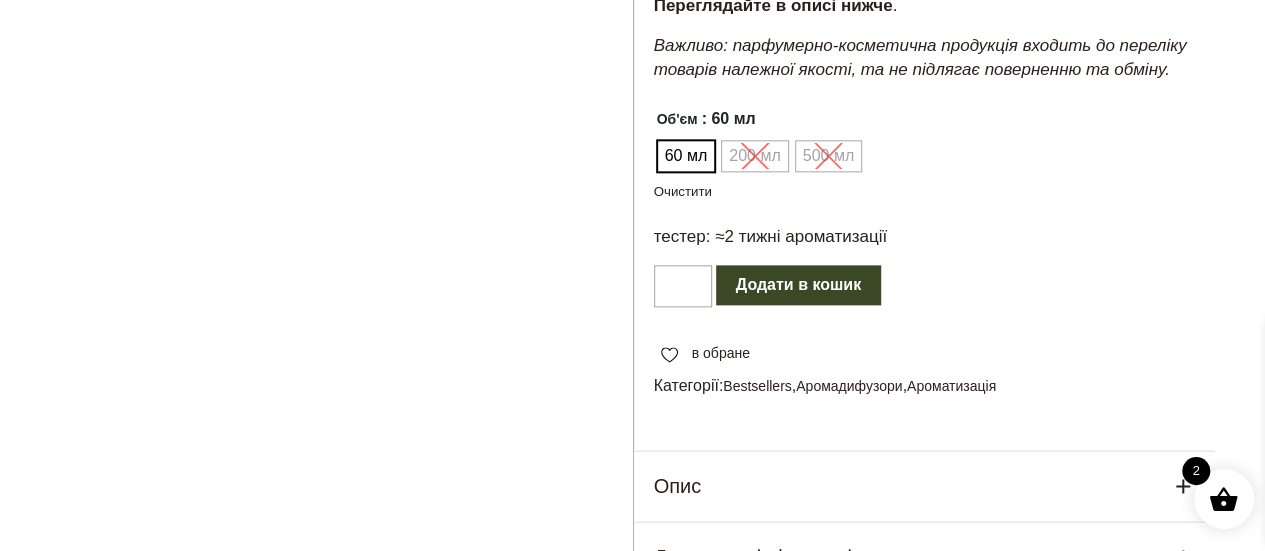 scroll, scrollTop: 1100, scrollLeft: 0, axis: vertical 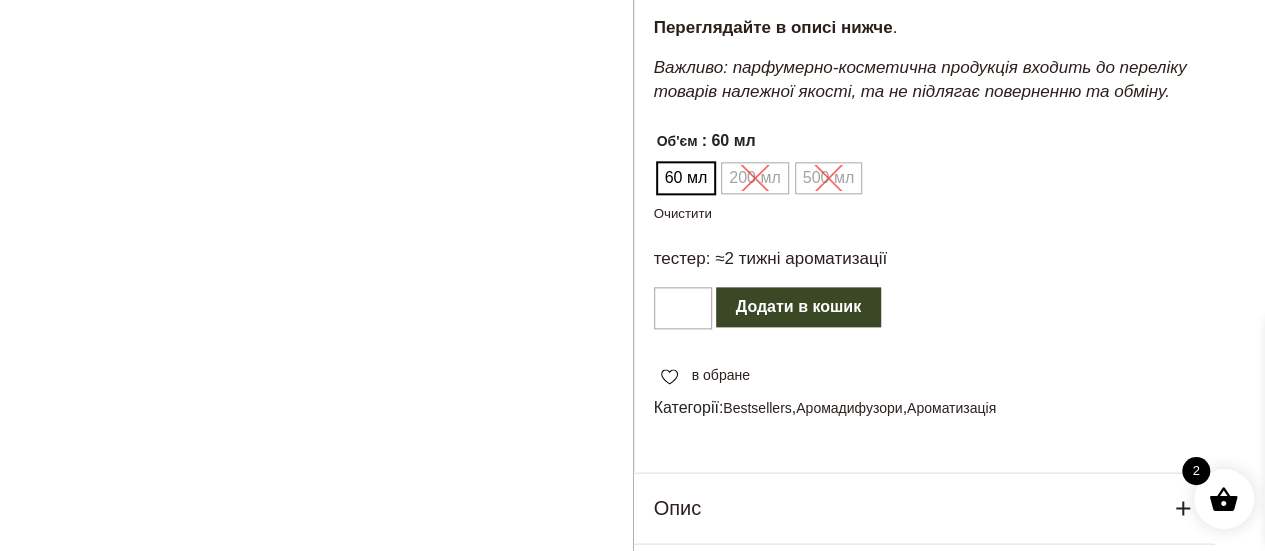 click on "Додати в кошик" at bounding box center [798, 307] 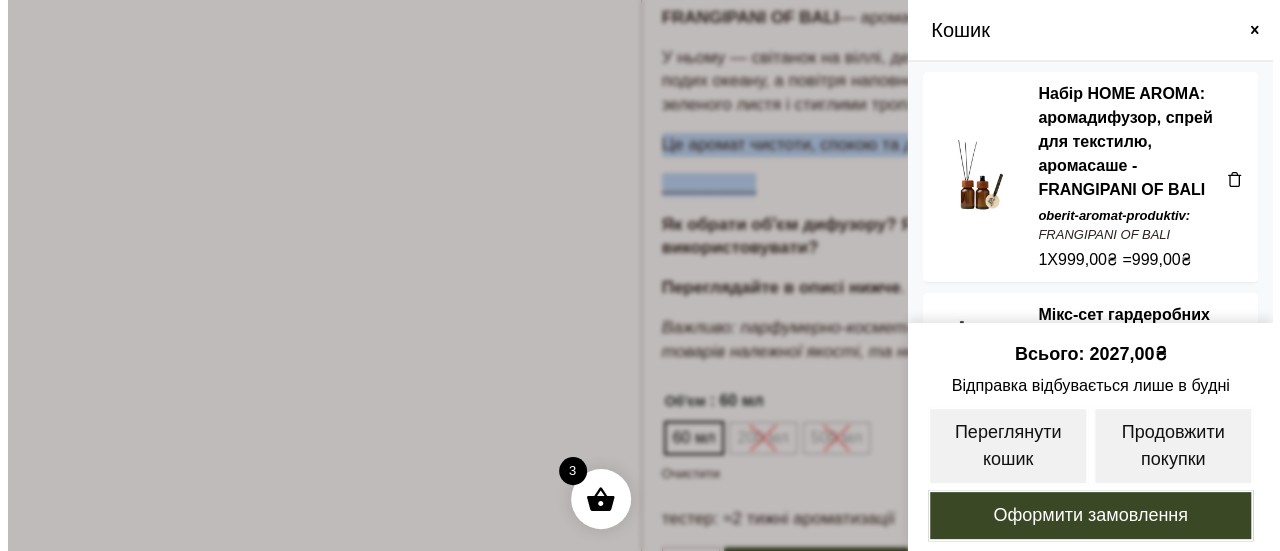 scroll, scrollTop: 800, scrollLeft: 0, axis: vertical 